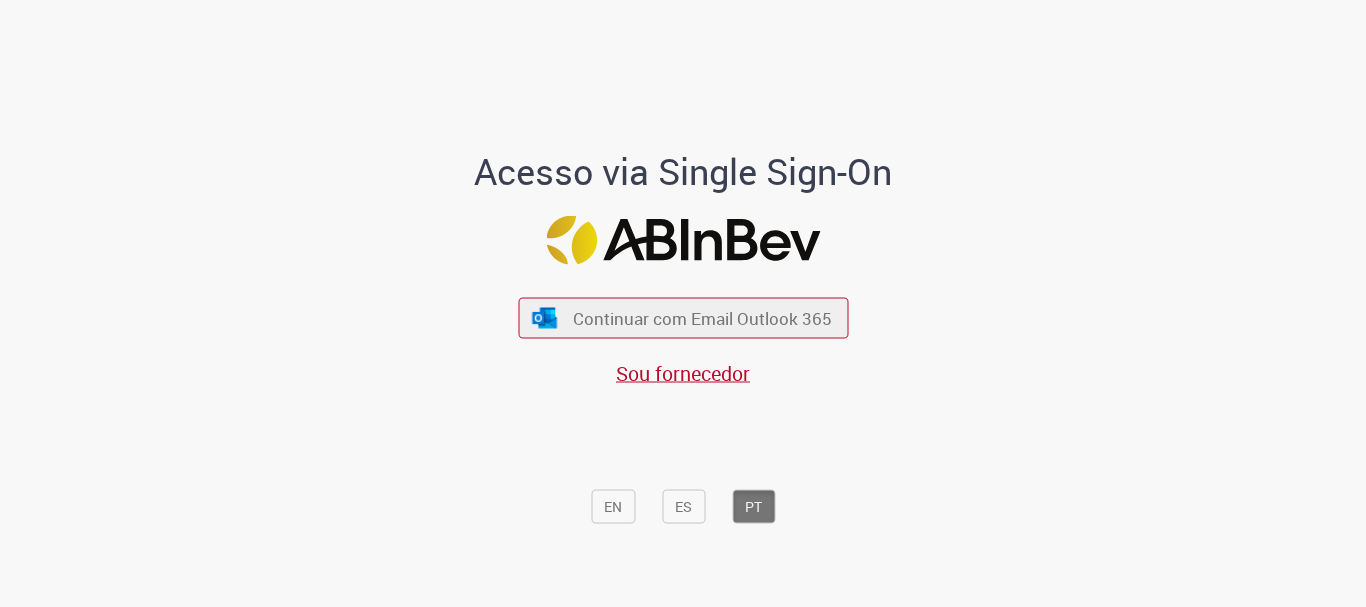 scroll, scrollTop: 0, scrollLeft: 0, axis: both 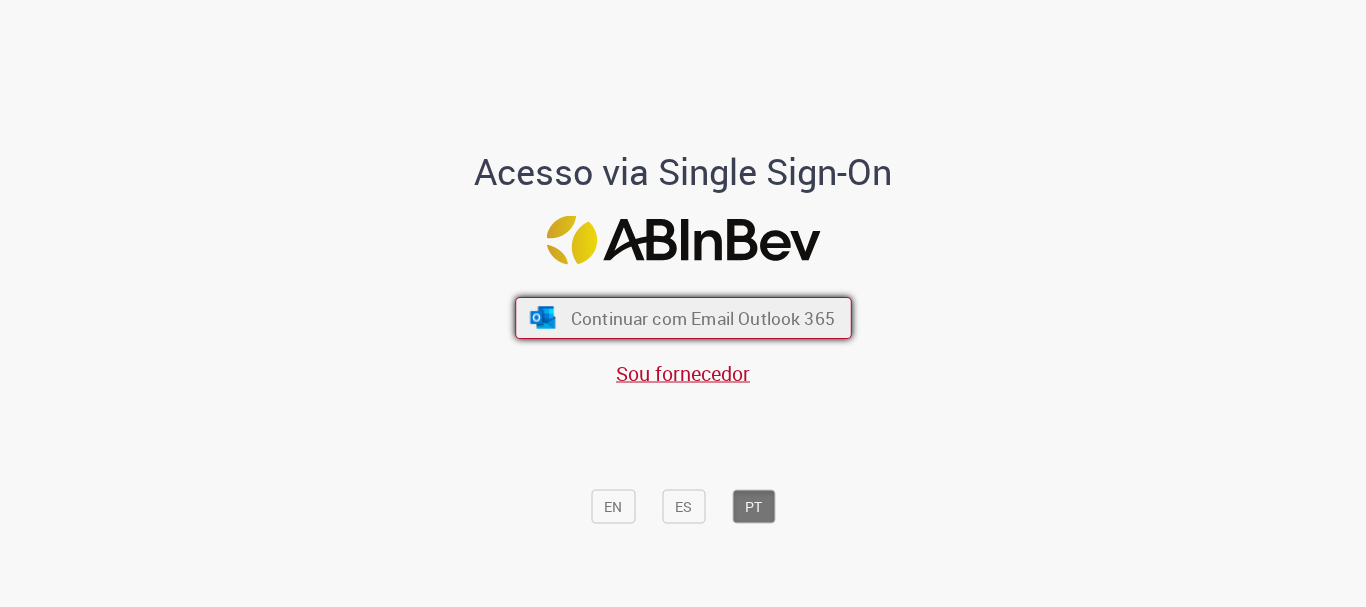 click on "Continuar com Email Outlook 365" at bounding box center [683, 318] 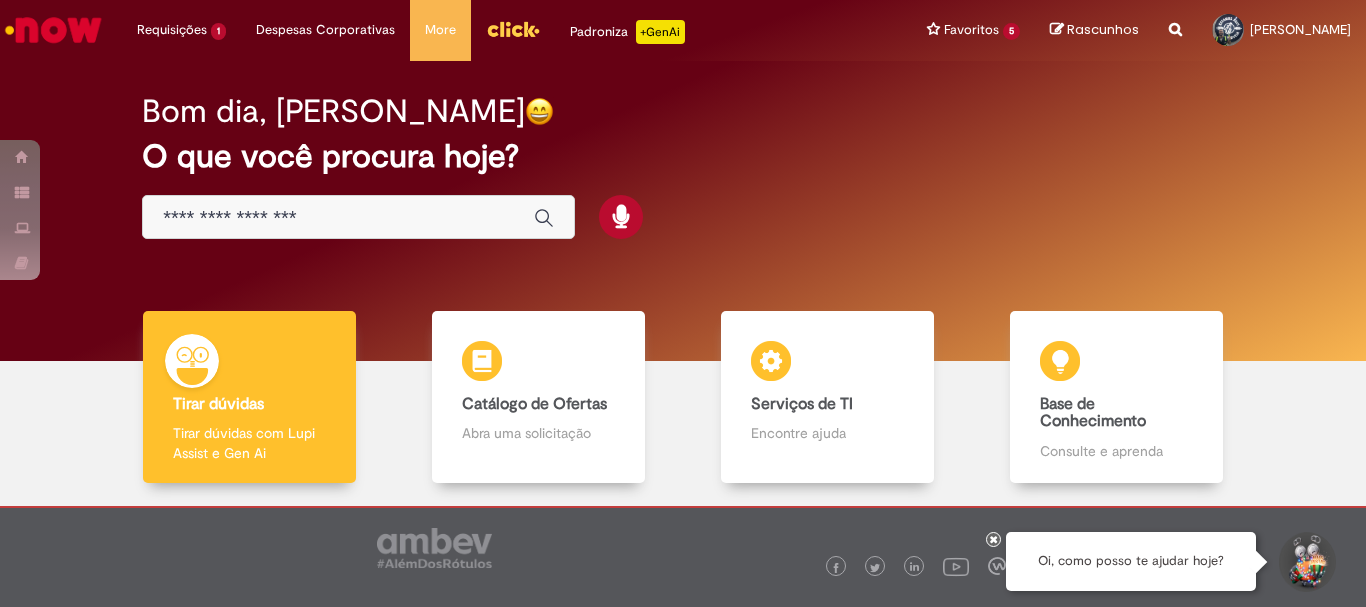 scroll, scrollTop: 0, scrollLeft: 0, axis: both 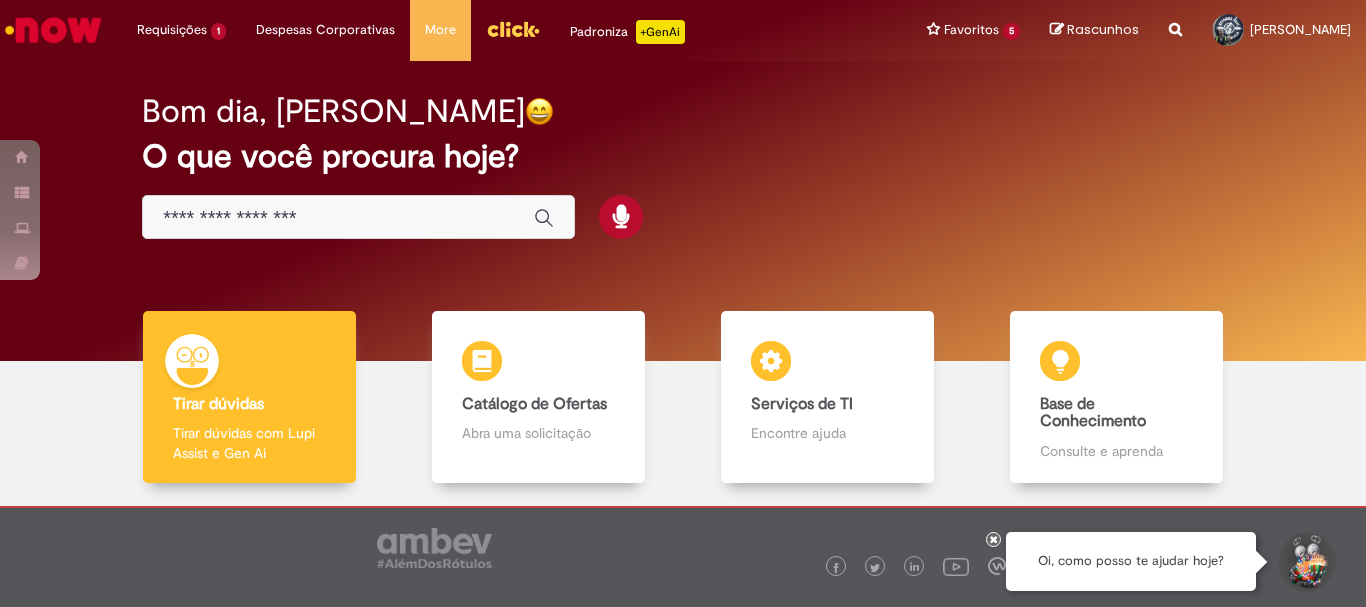 click at bounding box center [338, 218] 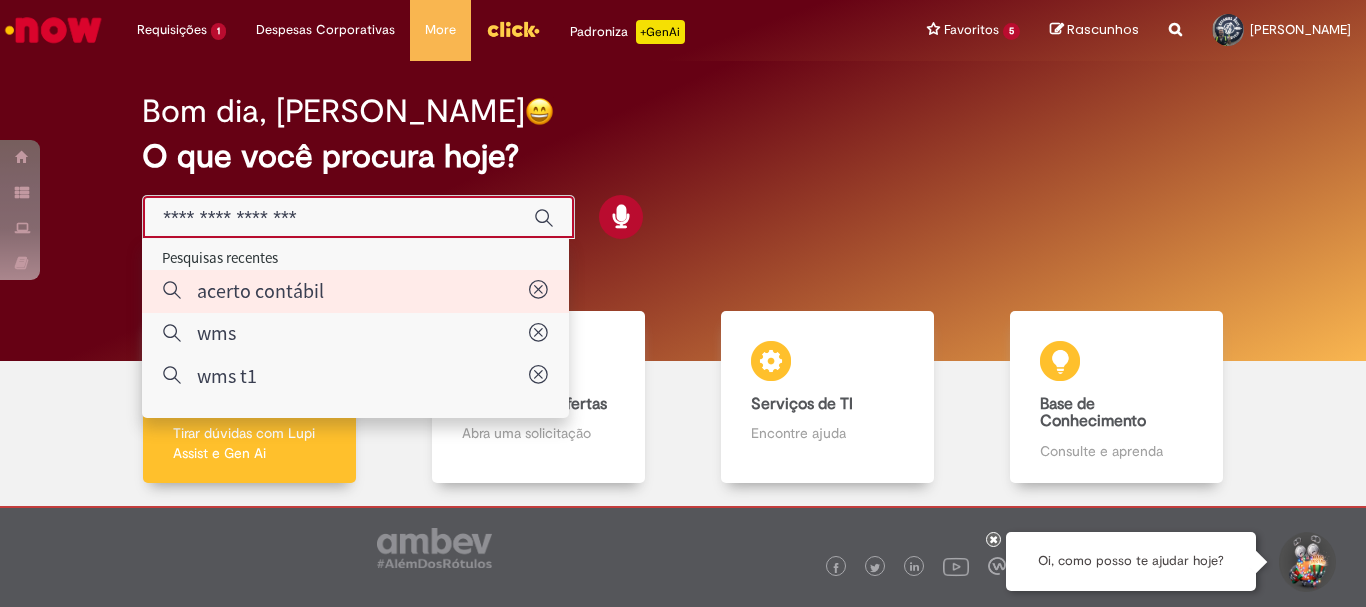 type on "**********" 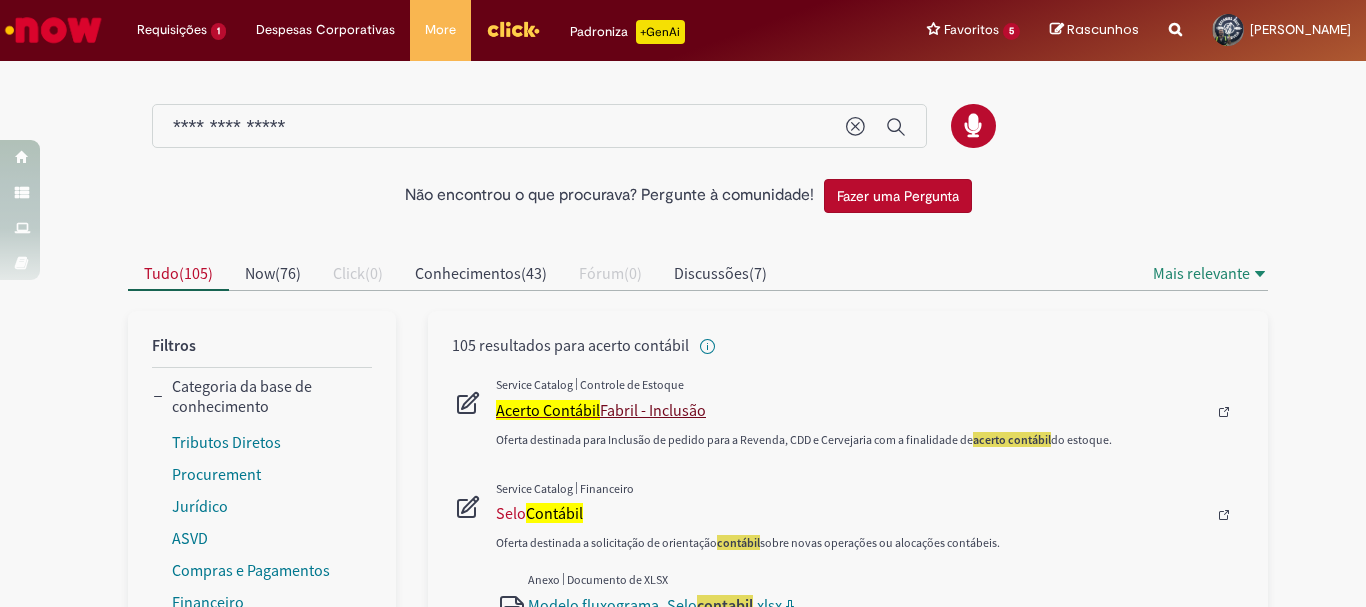 click on "Acerto Contábil" at bounding box center [548, 410] 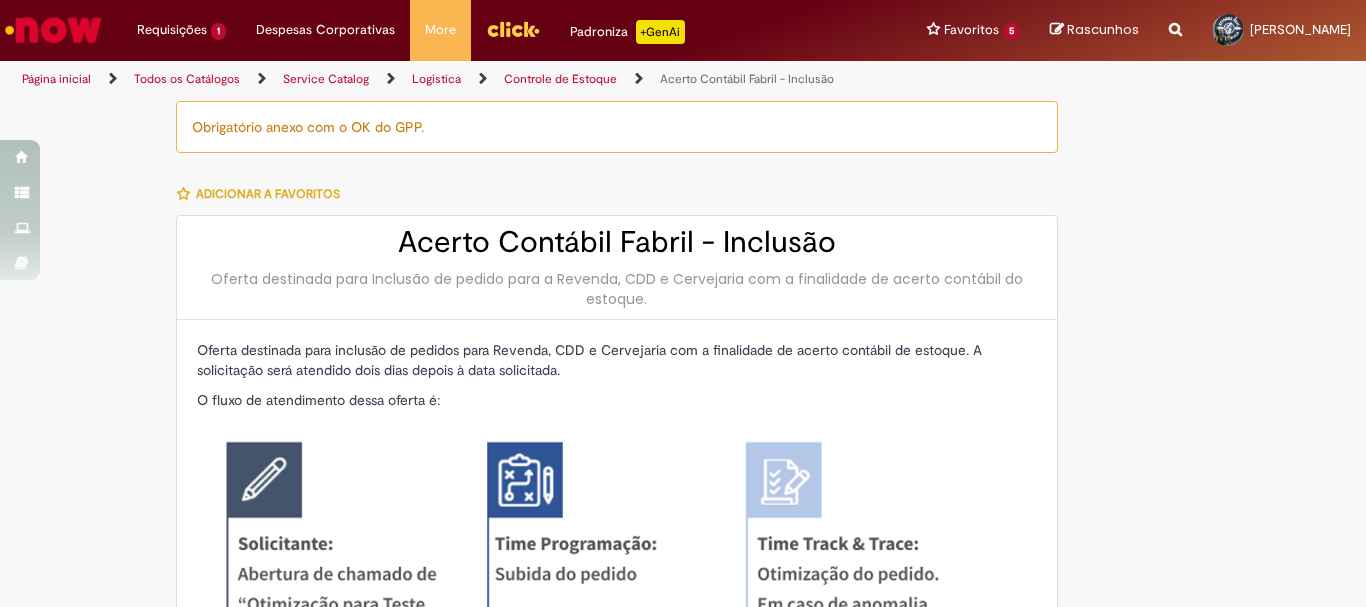 type on "********" 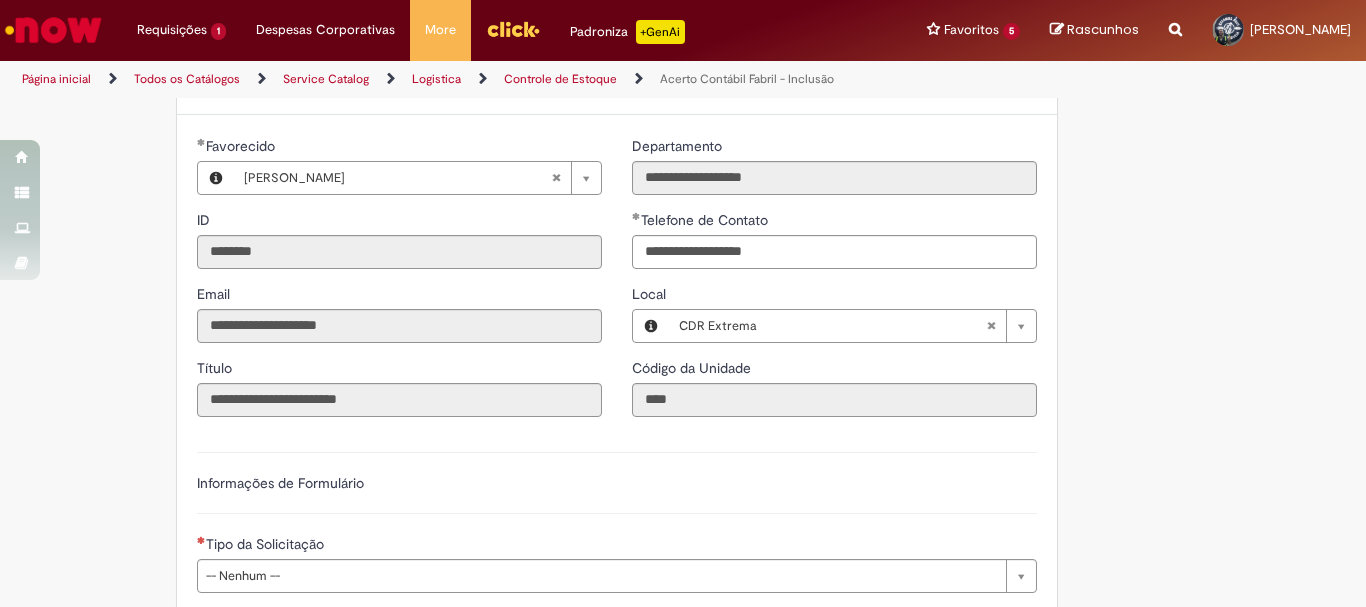 scroll, scrollTop: 1300, scrollLeft: 0, axis: vertical 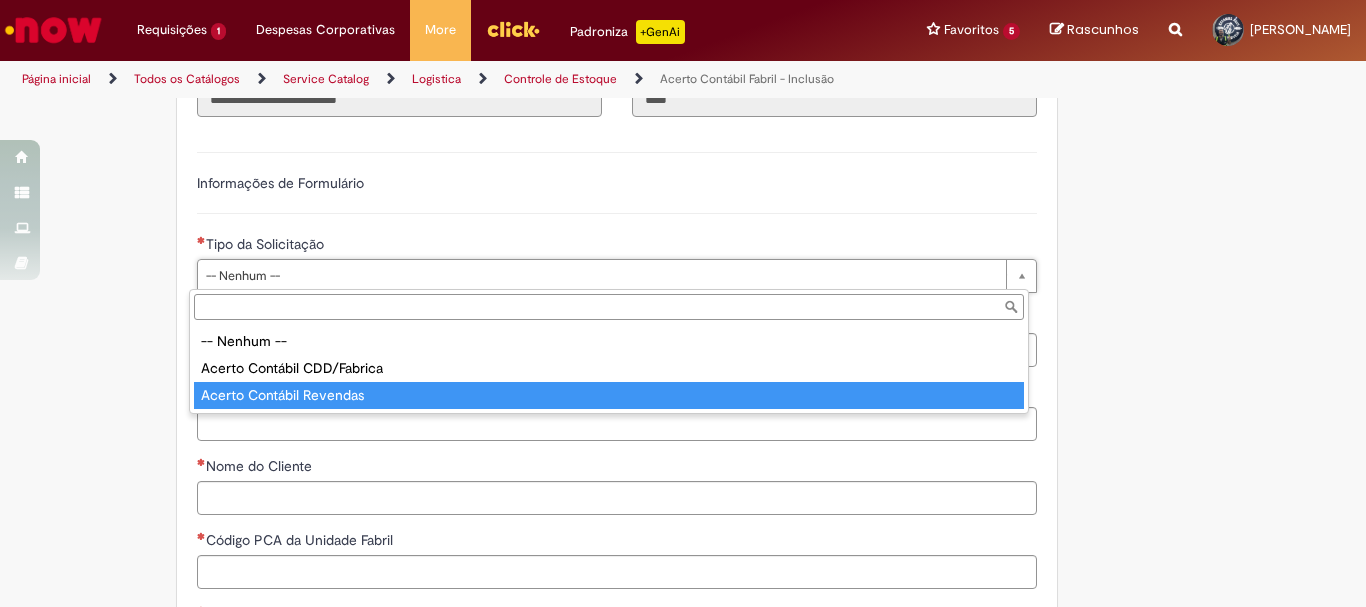 type on "**********" 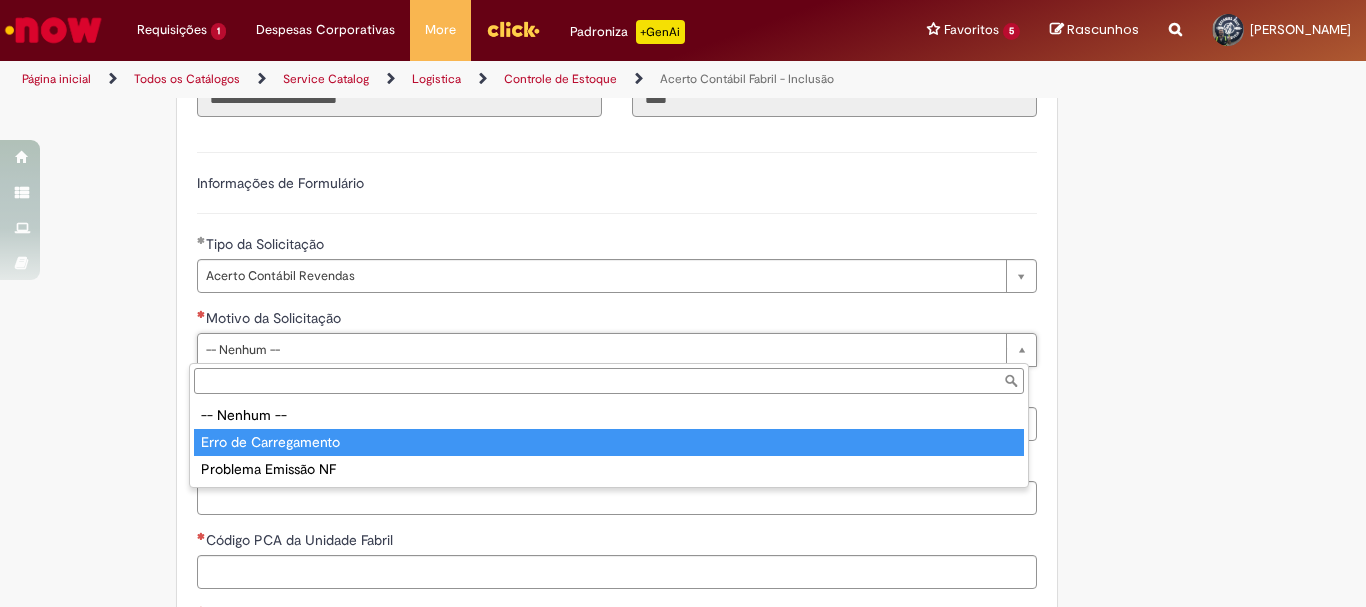 type on "**********" 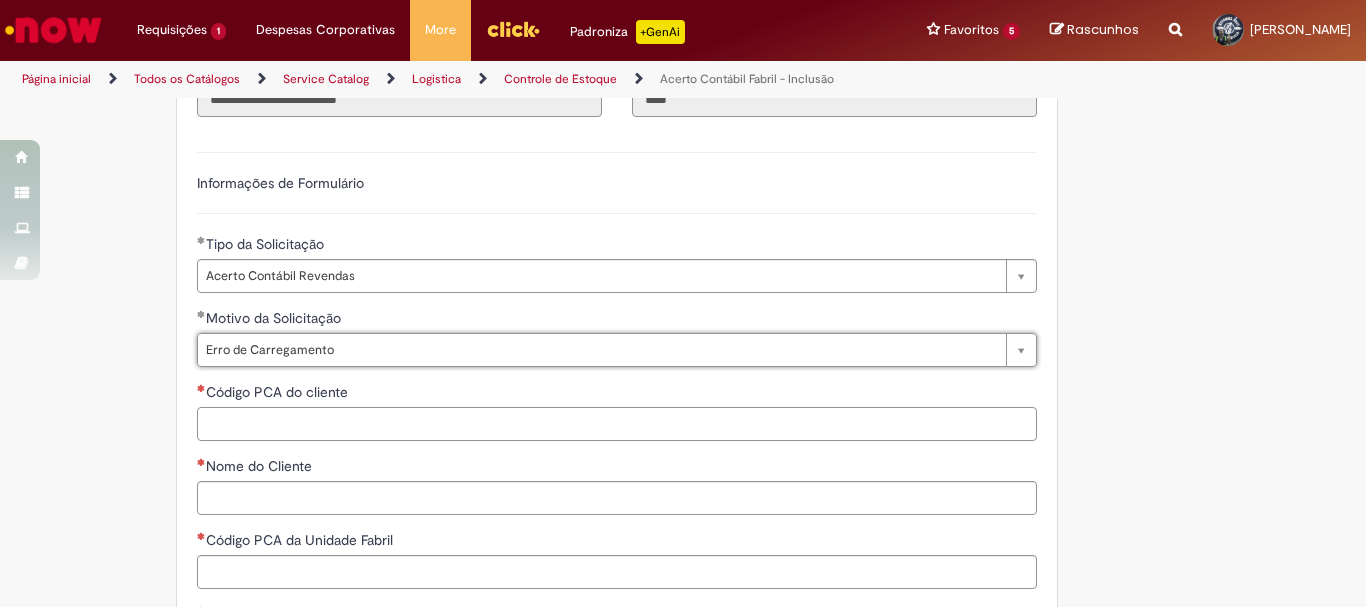 click on "Código PCA do cliente" at bounding box center [617, 424] 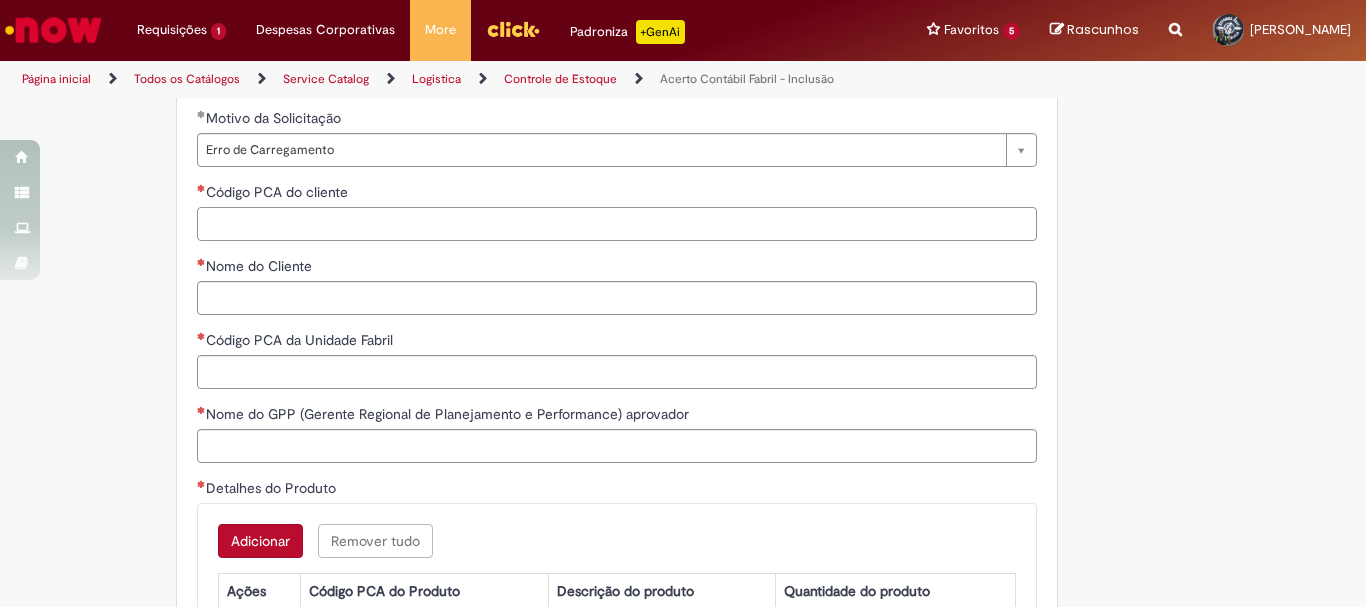 scroll, scrollTop: 1400, scrollLeft: 0, axis: vertical 